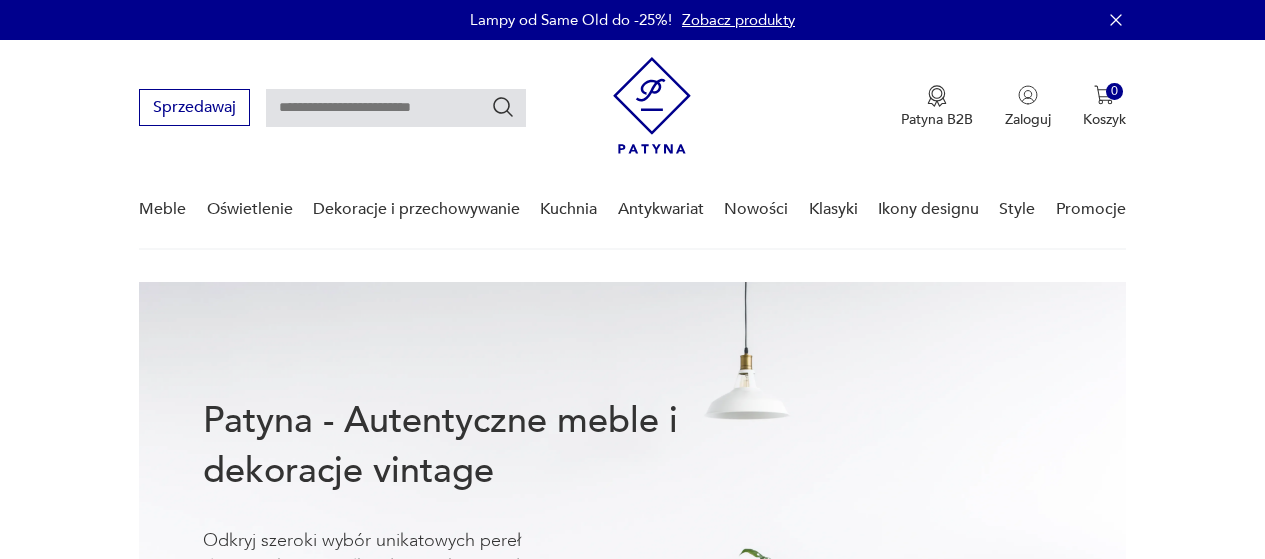 scroll, scrollTop: 0, scrollLeft: 0, axis: both 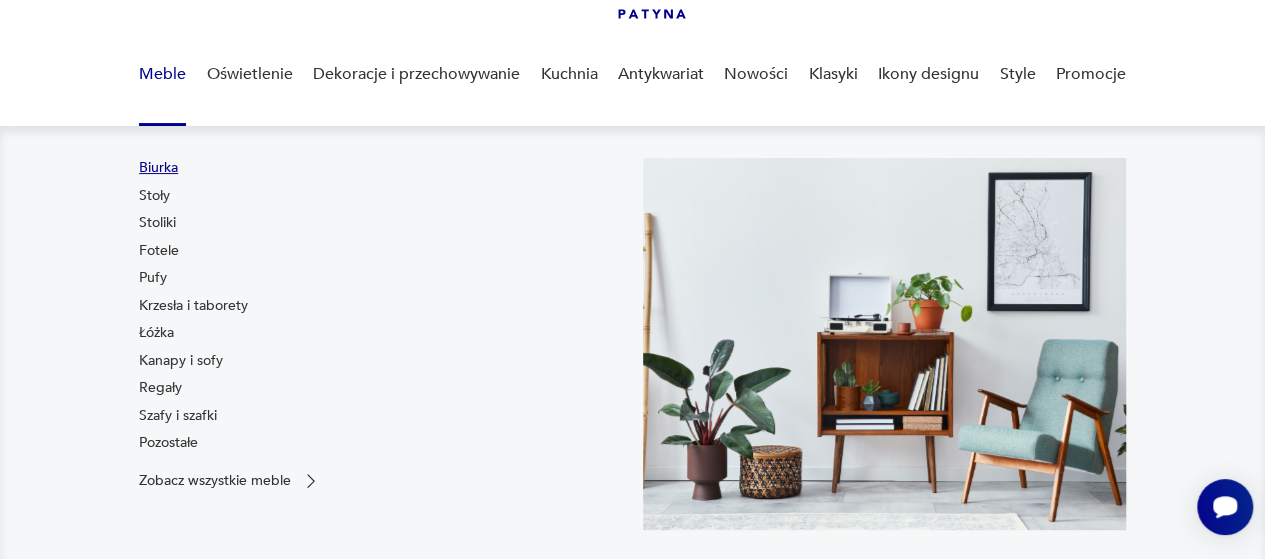 click on "Biurka" at bounding box center (158, 168) 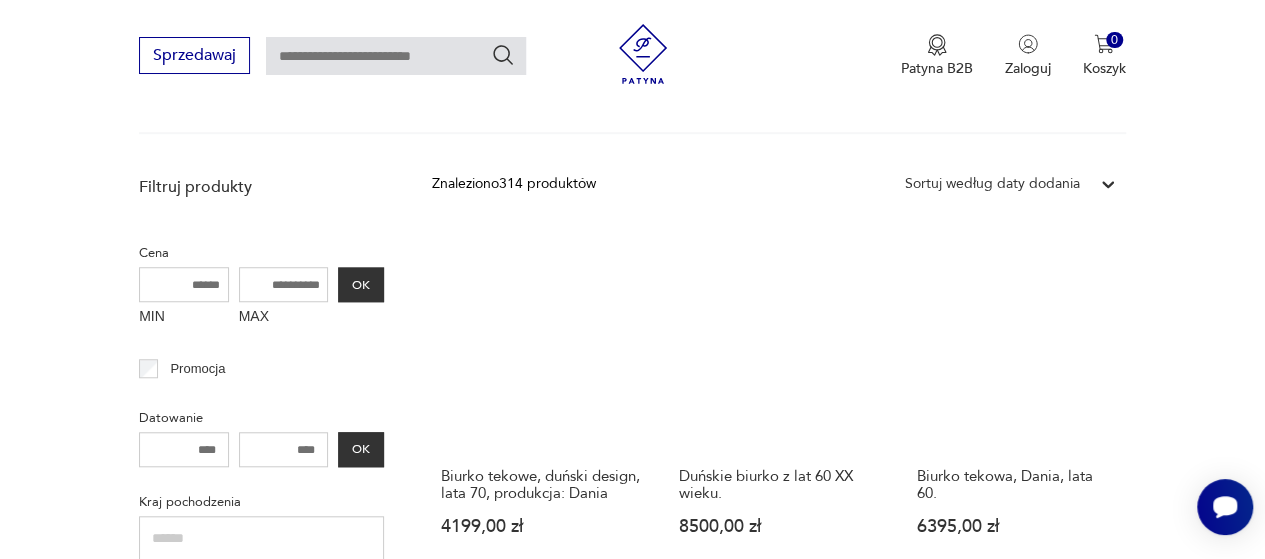 scroll, scrollTop: 667, scrollLeft: 0, axis: vertical 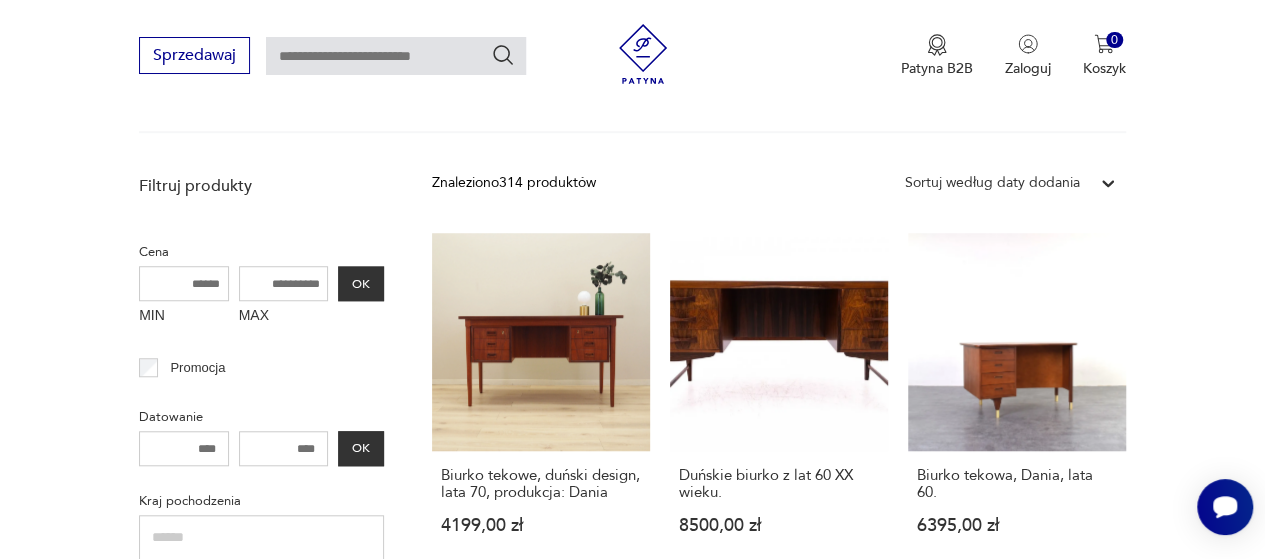 click on "MAX" at bounding box center [284, 283] 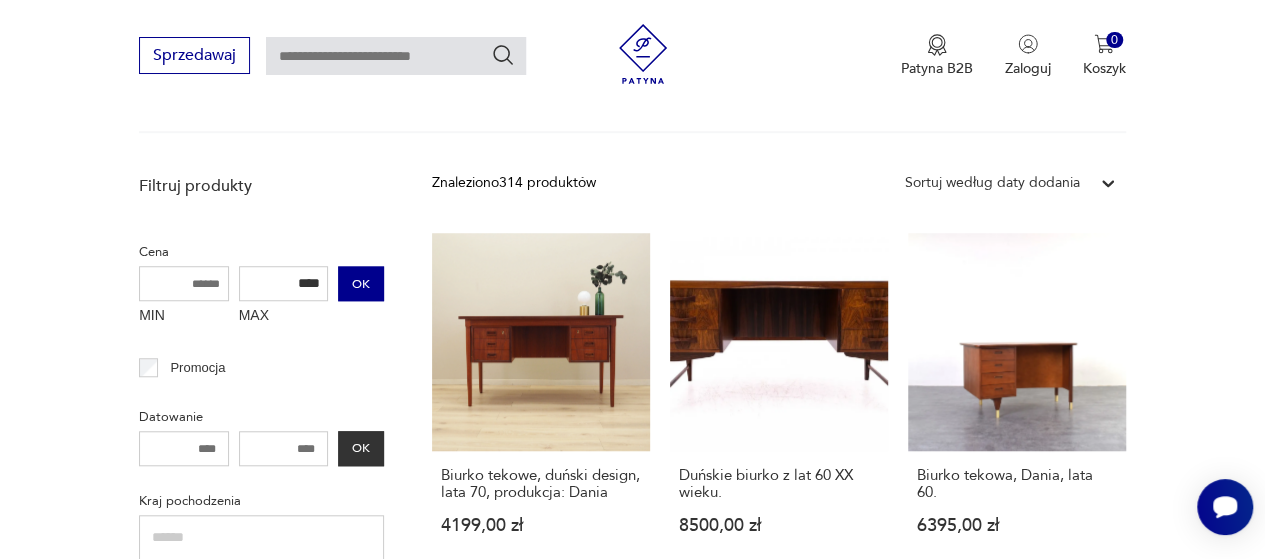 type on "****" 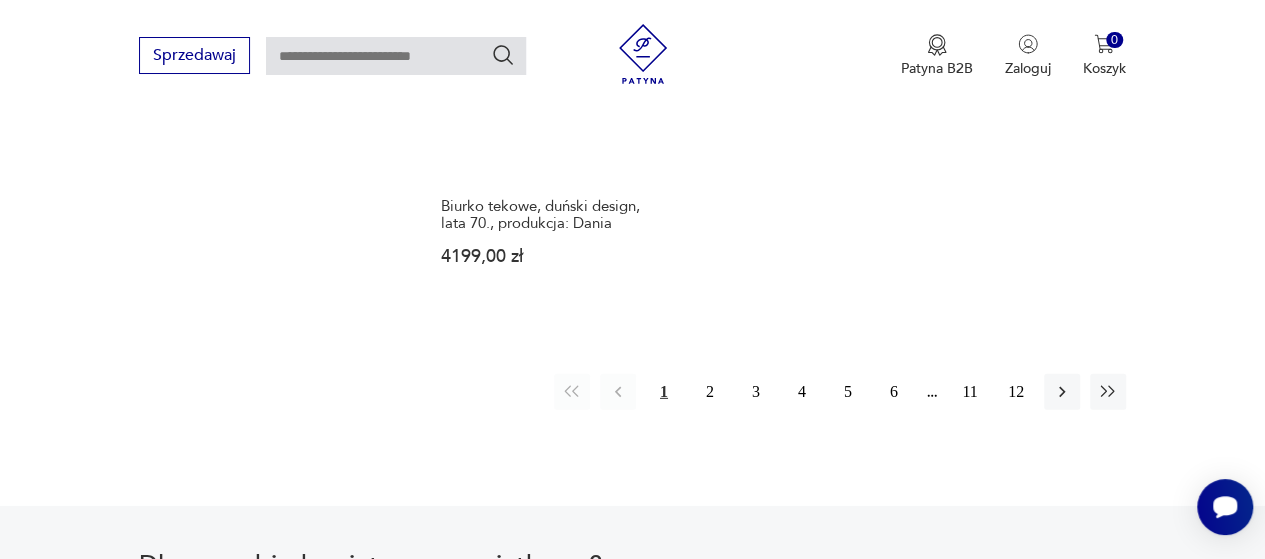 scroll, scrollTop: 2902, scrollLeft: 0, axis: vertical 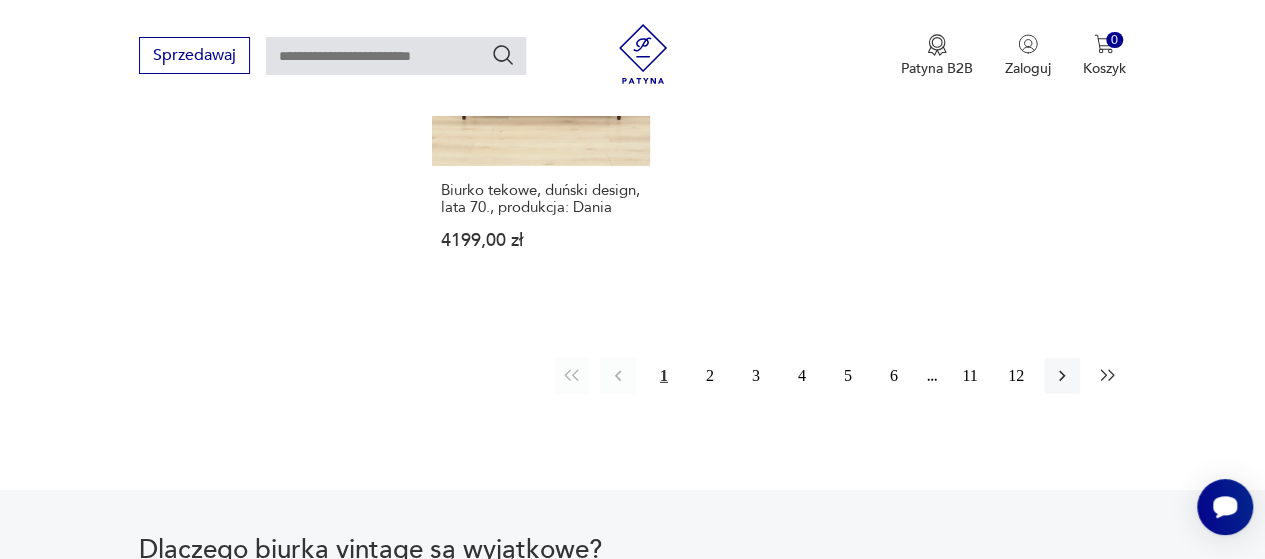 click at bounding box center (1108, 376) 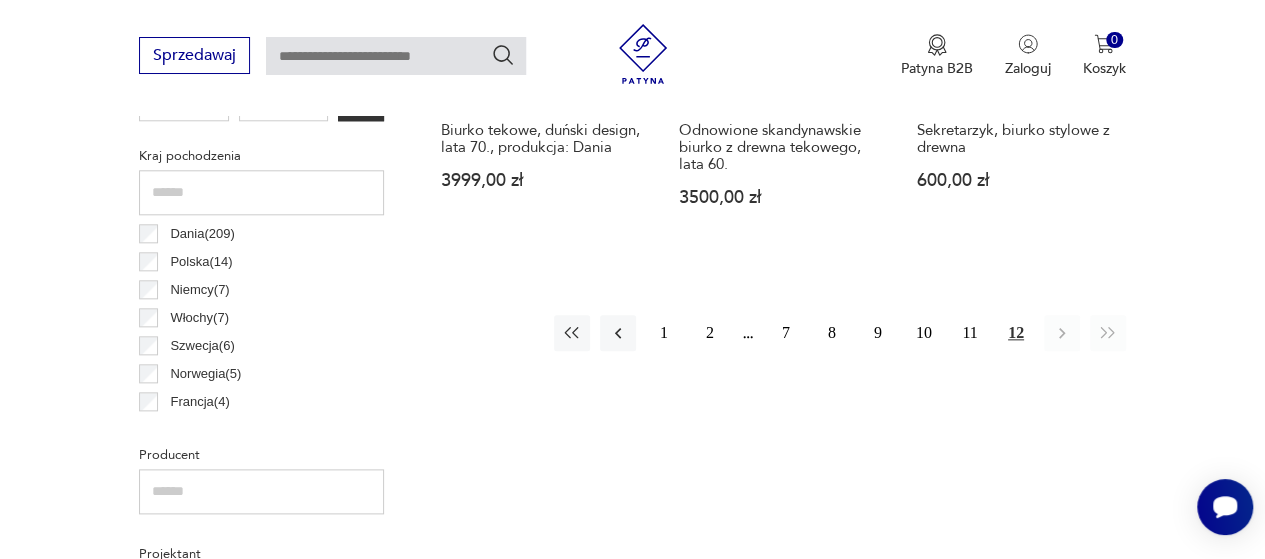 scroll, scrollTop: 1014, scrollLeft: 0, axis: vertical 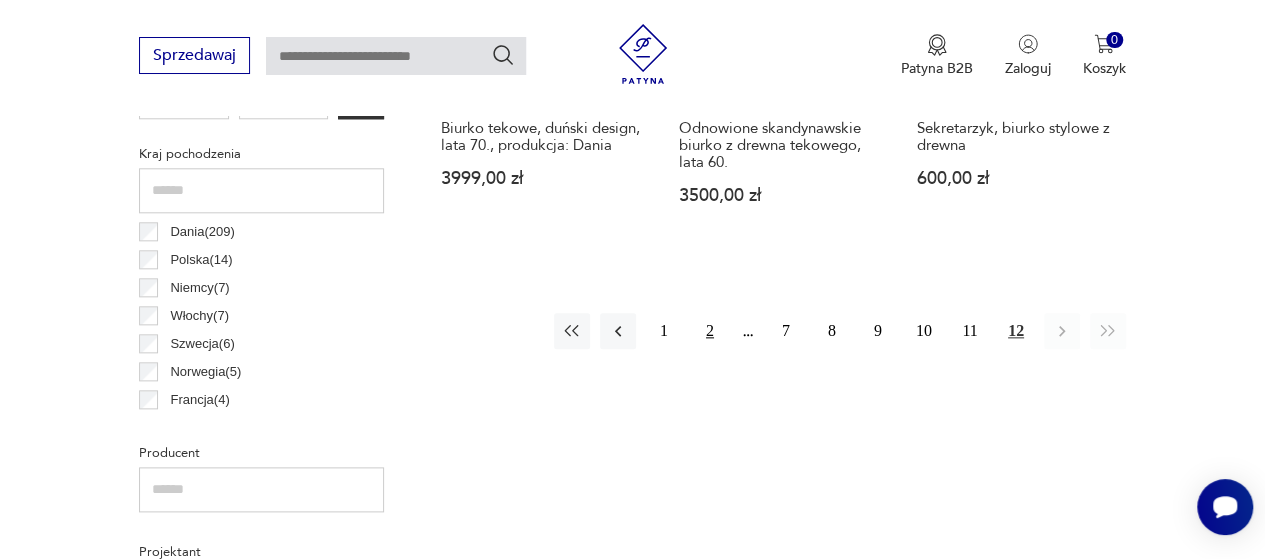 click on "2" at bounding box center [710, 331] 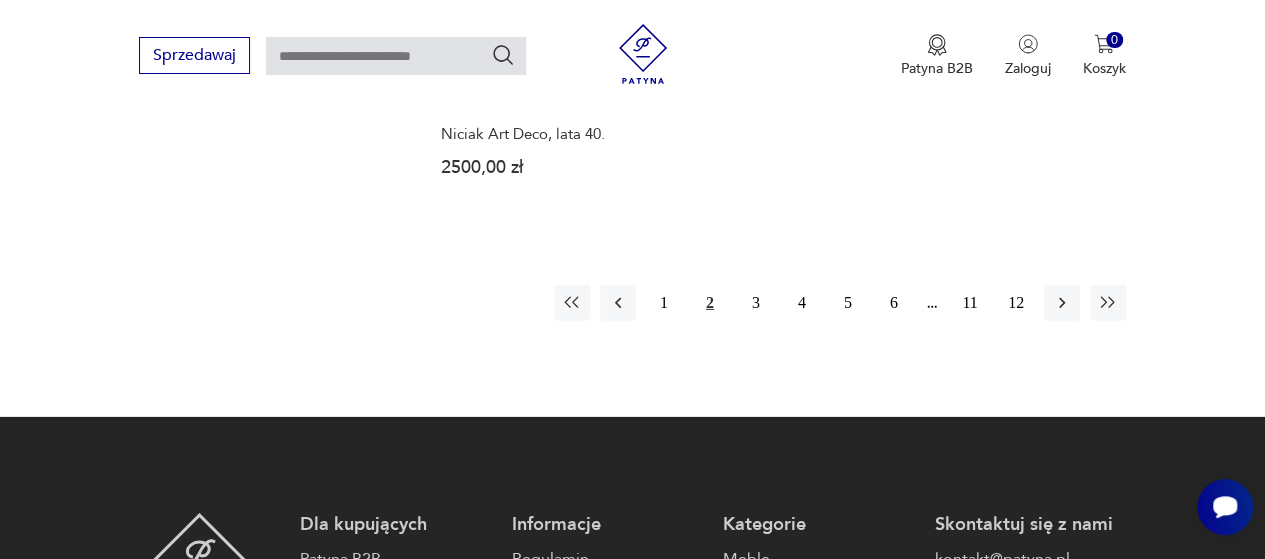 scroll, scrollTop: 2962, scrollLeft: 0, axis: vertical 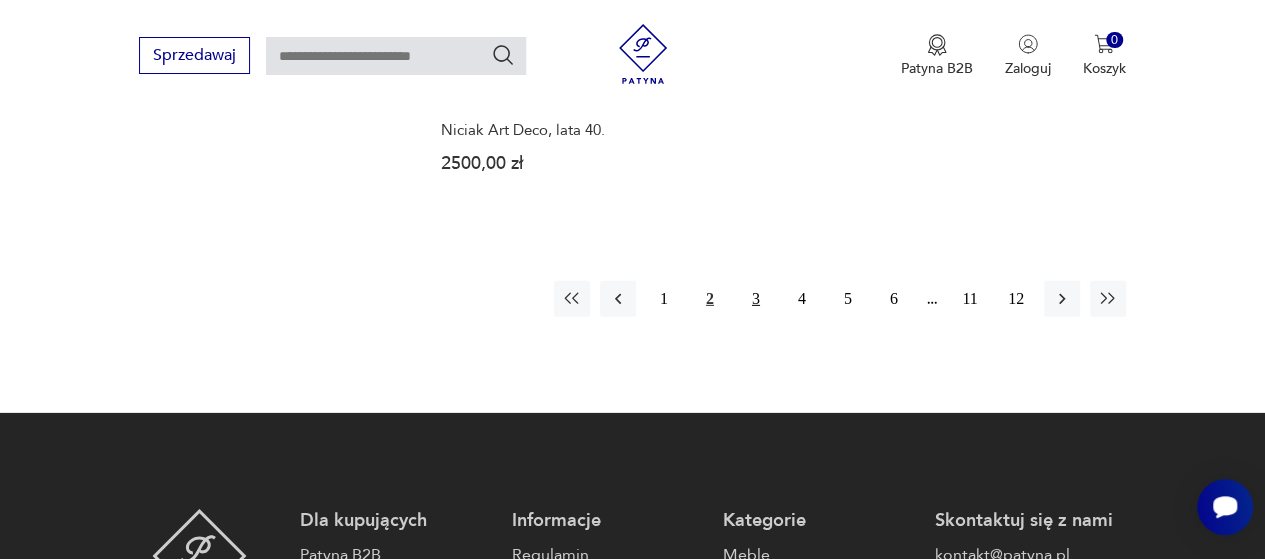 click on "3" at bounding box center [756, 299] 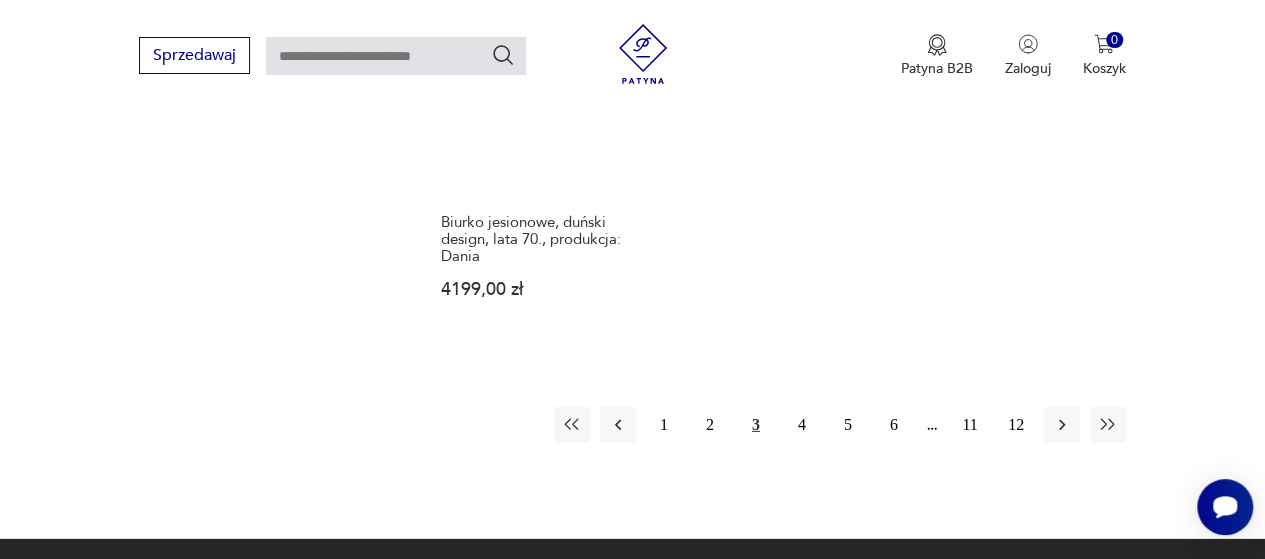 scroll, scrollTop: 2838, scrollLeft: 0, axis: vertical 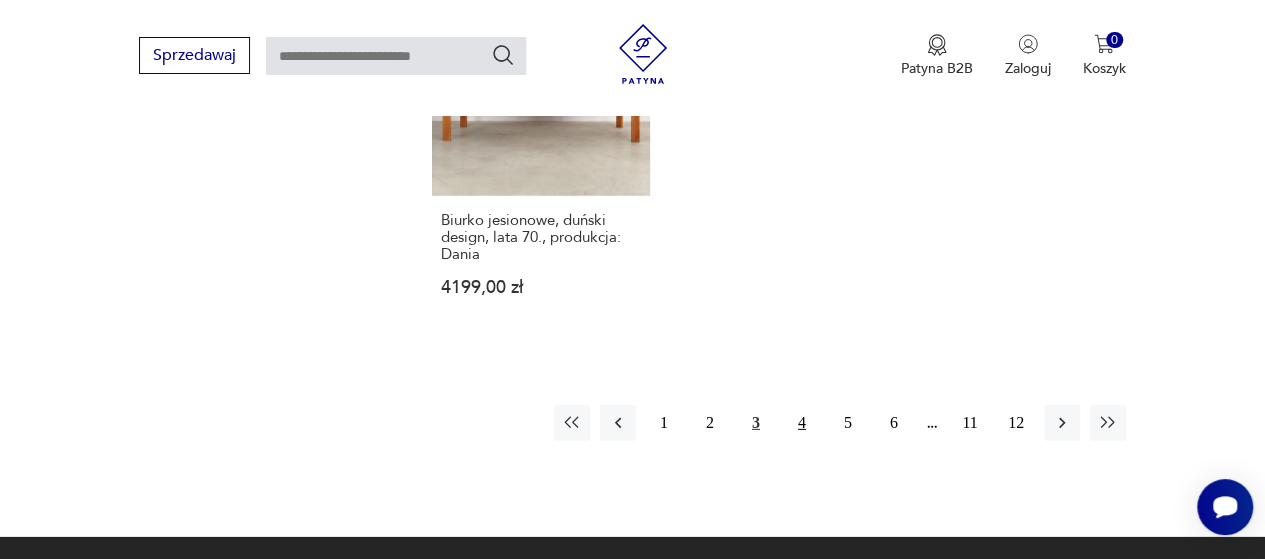 click on "4" at bounding box center [802, 423] 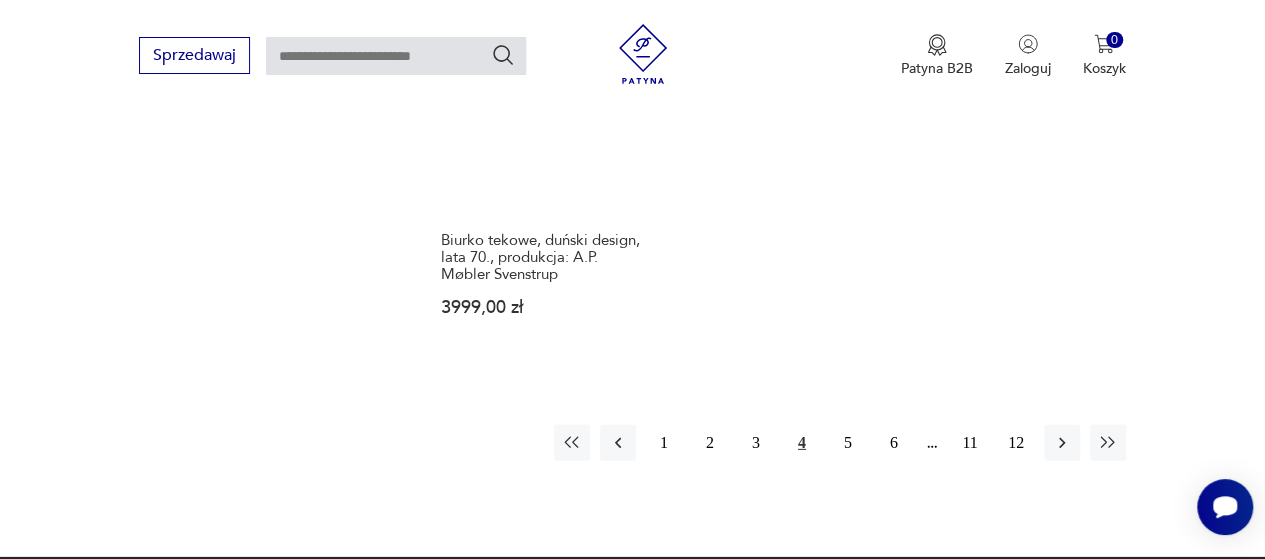 scroll, scrollTop: 2878, scrollLeft: 0, axis: vertical 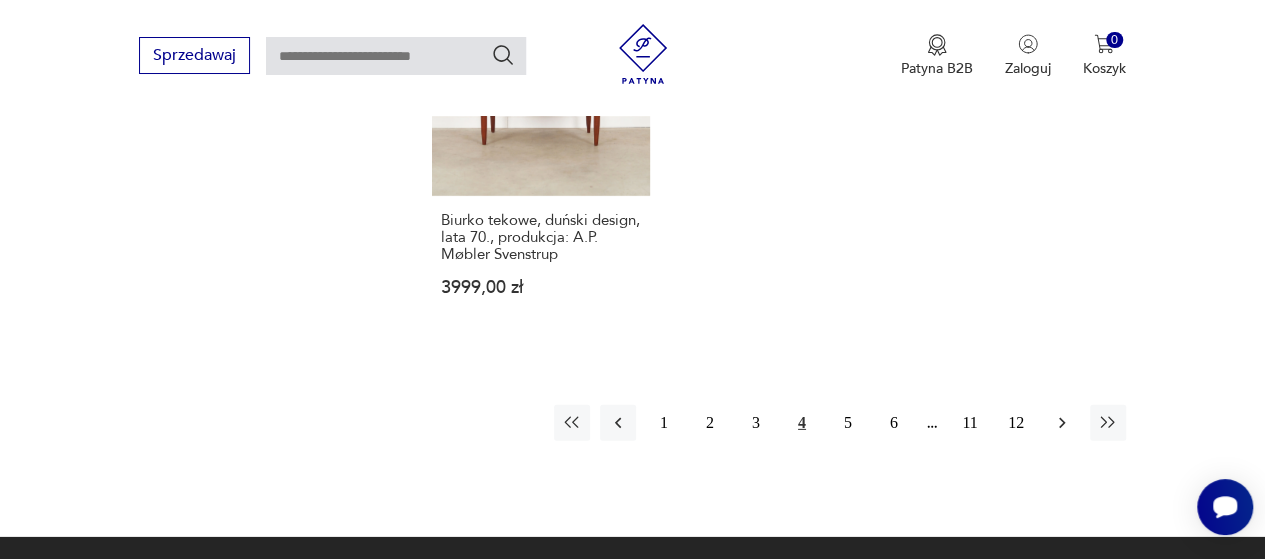 click at bounding box center (1062, 423) 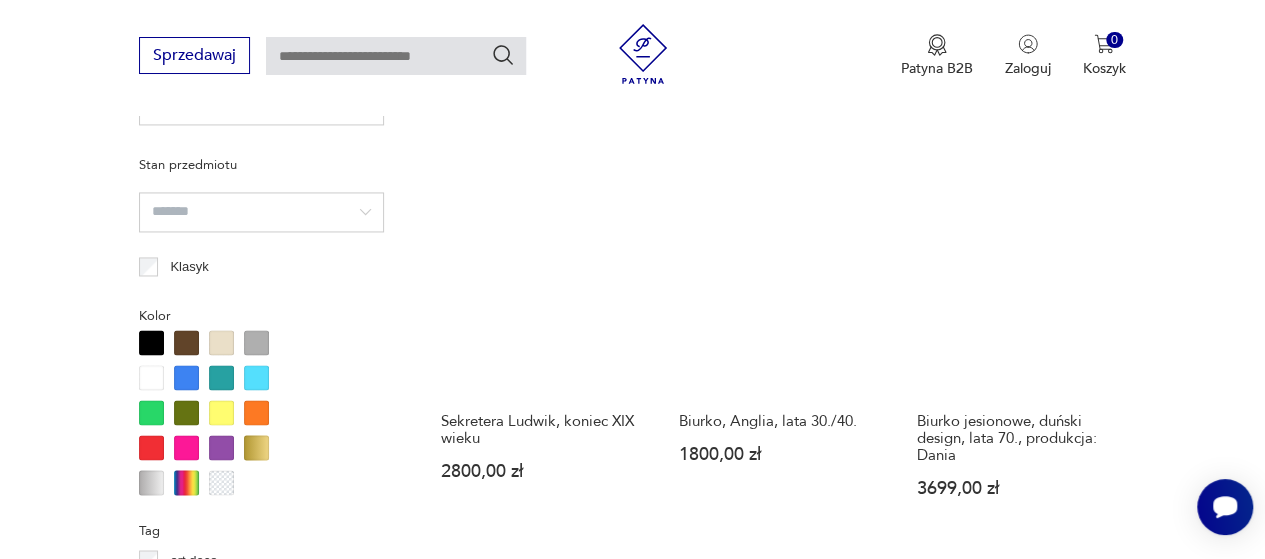 scroll, scrollTop: 1496, scrollLeft: 0, axis: vertical 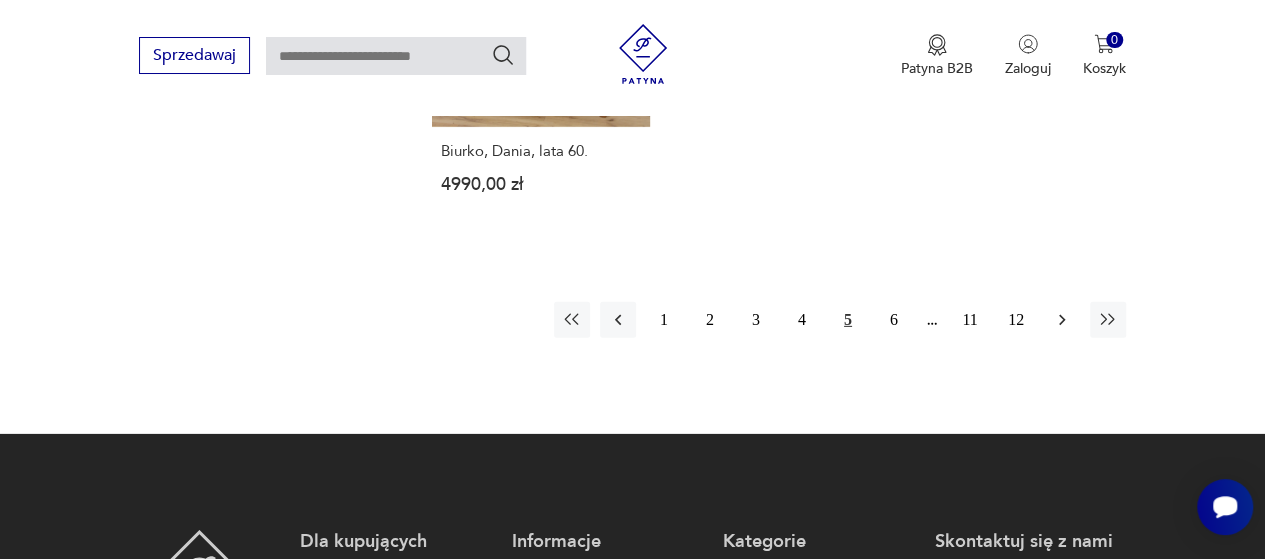 click at bounding box center (1062, 320) 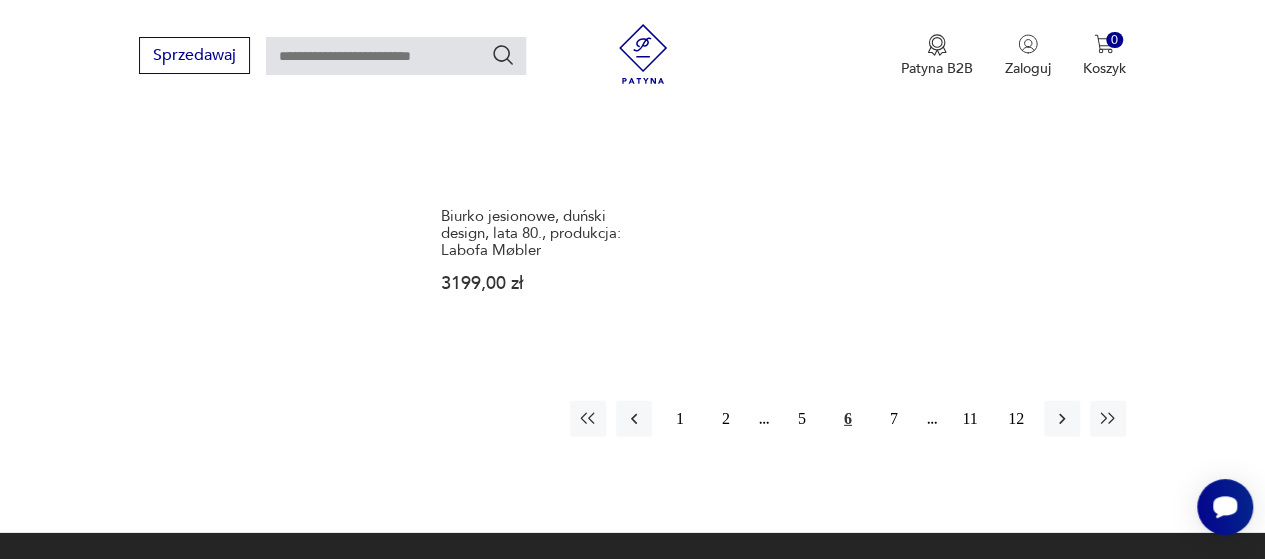 scroll, scrollTop: 2870, scrollLeft: 0, axis: vertical 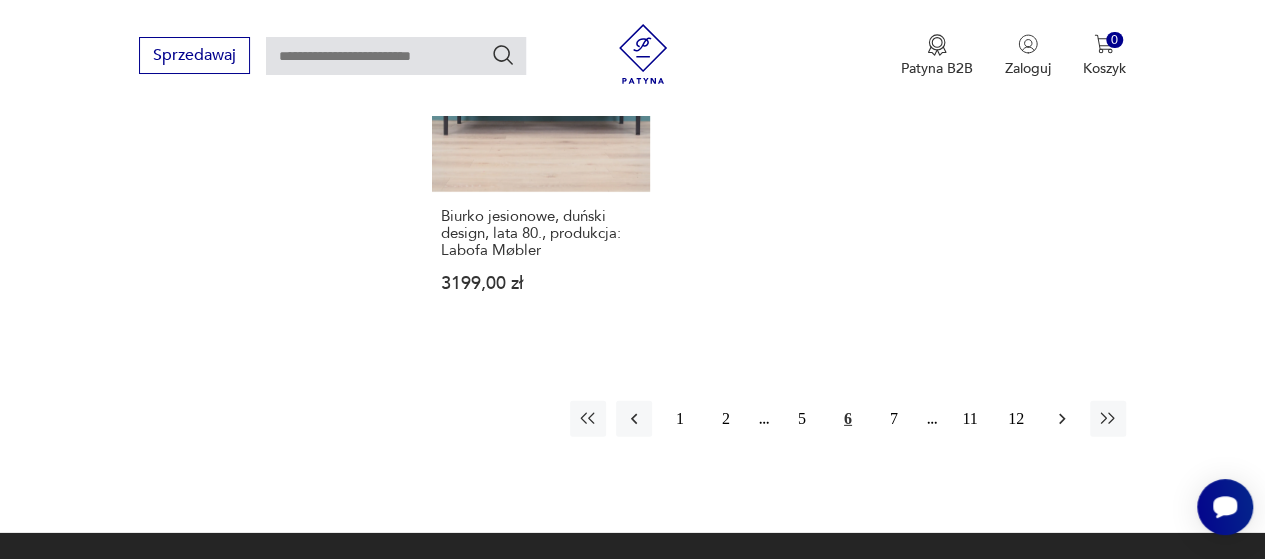 click at bounding box center [1062, 419] 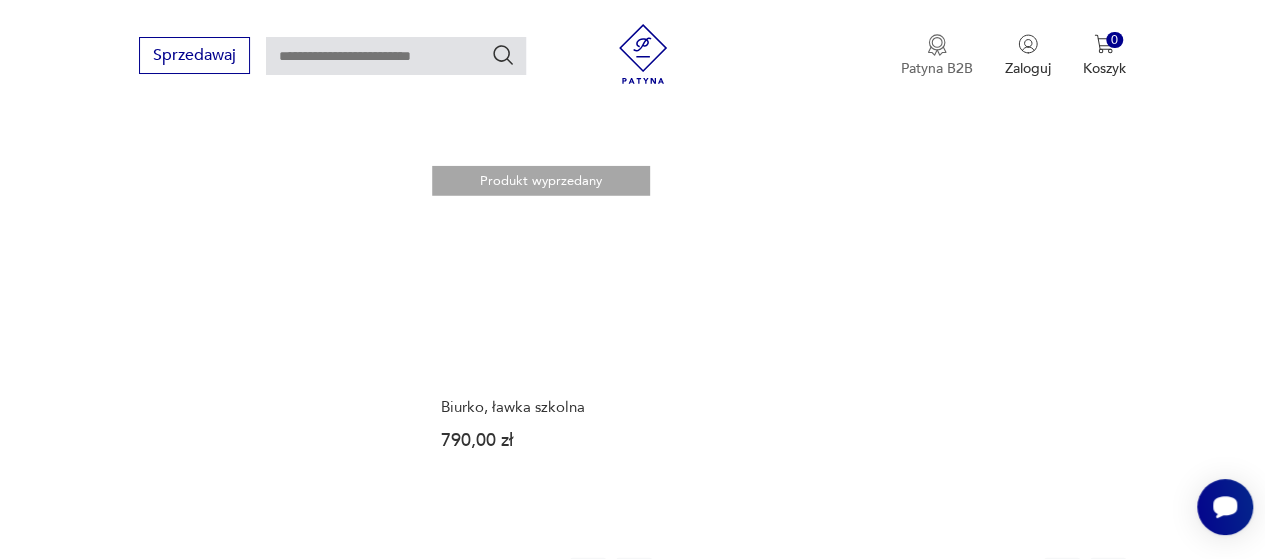 scroll, scrollTop: 2664, scrollLeft: 0, axis: vertical 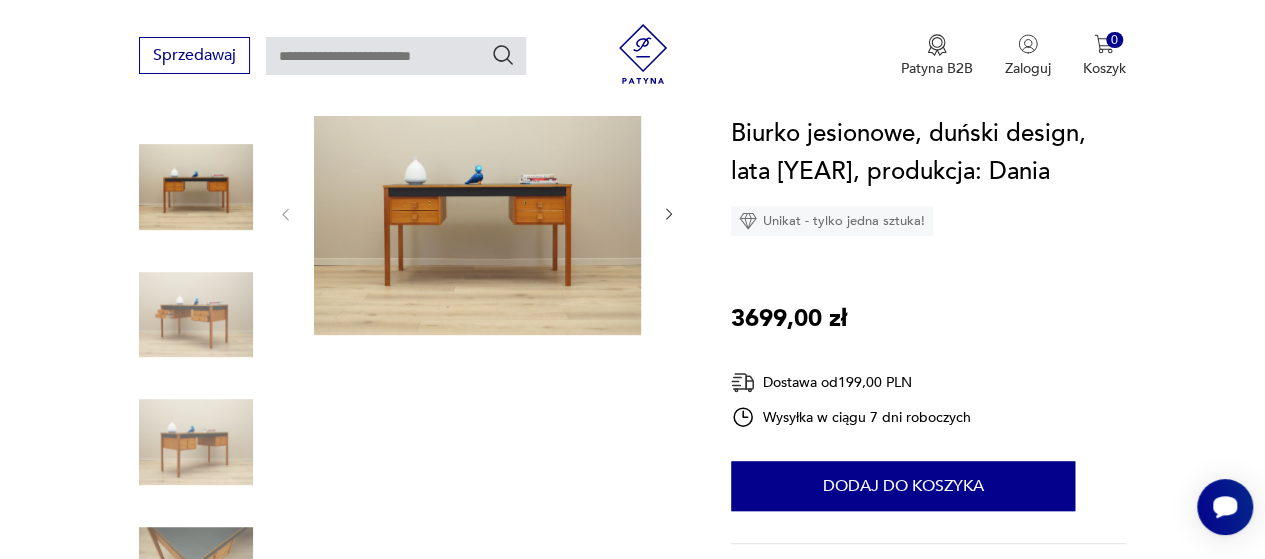 click at bounding box center (196, 315) 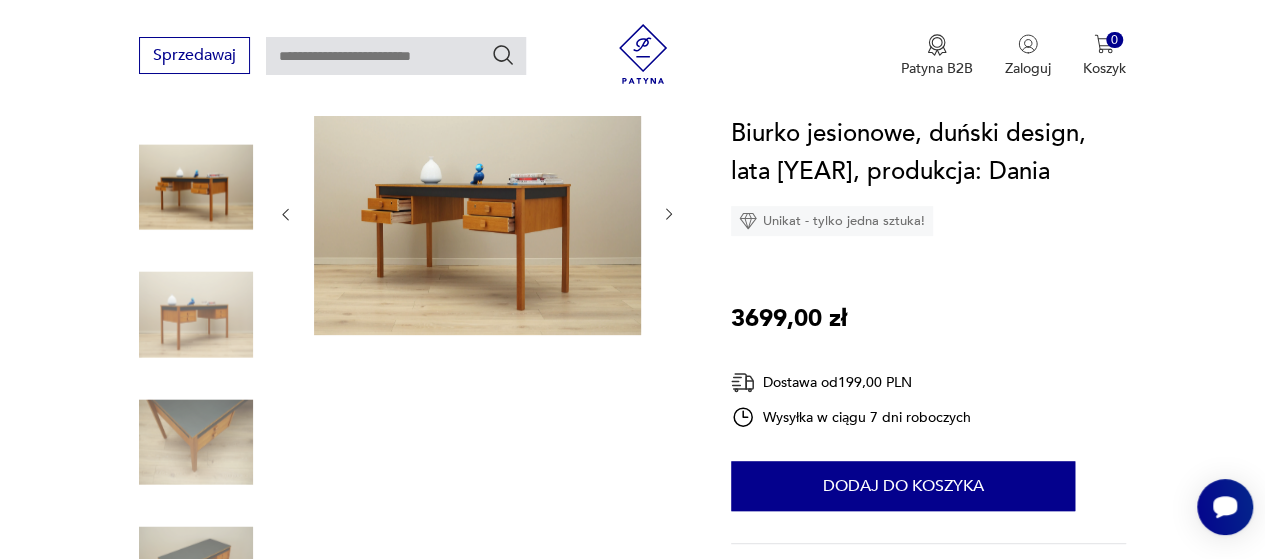 click at bounding box center (196, 315) 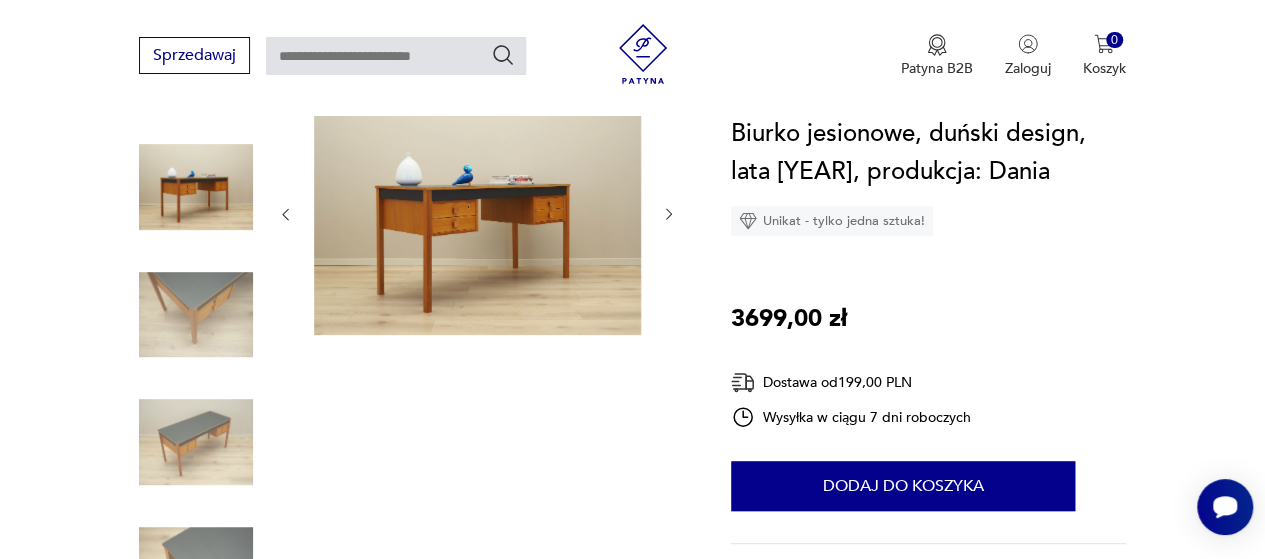 click at bounding box center (196, 315) 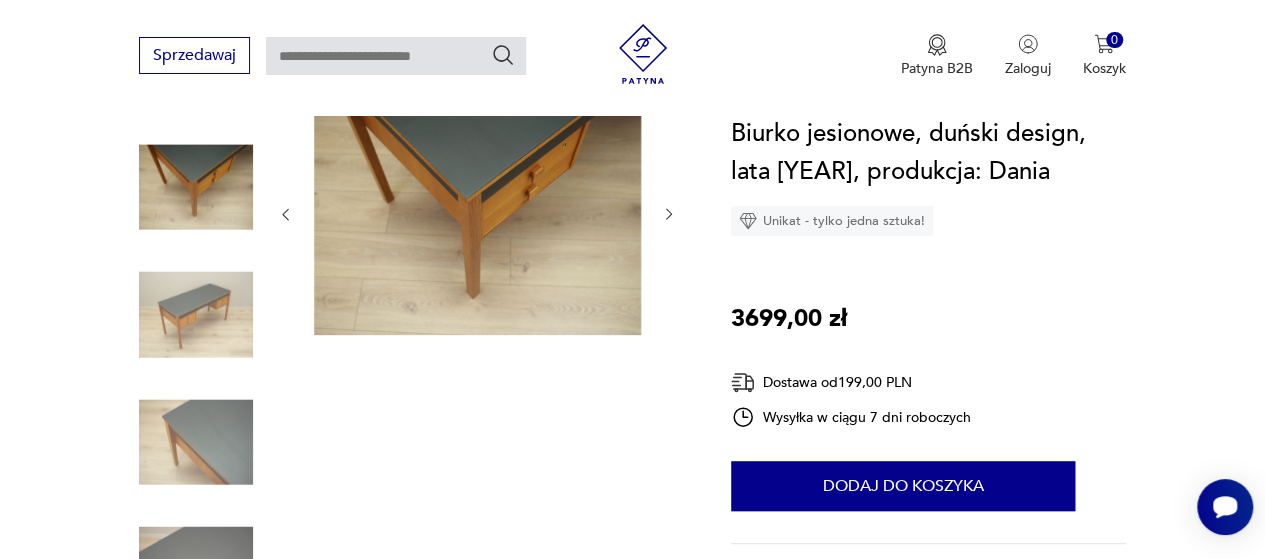 click at bounding box center (196, 317) 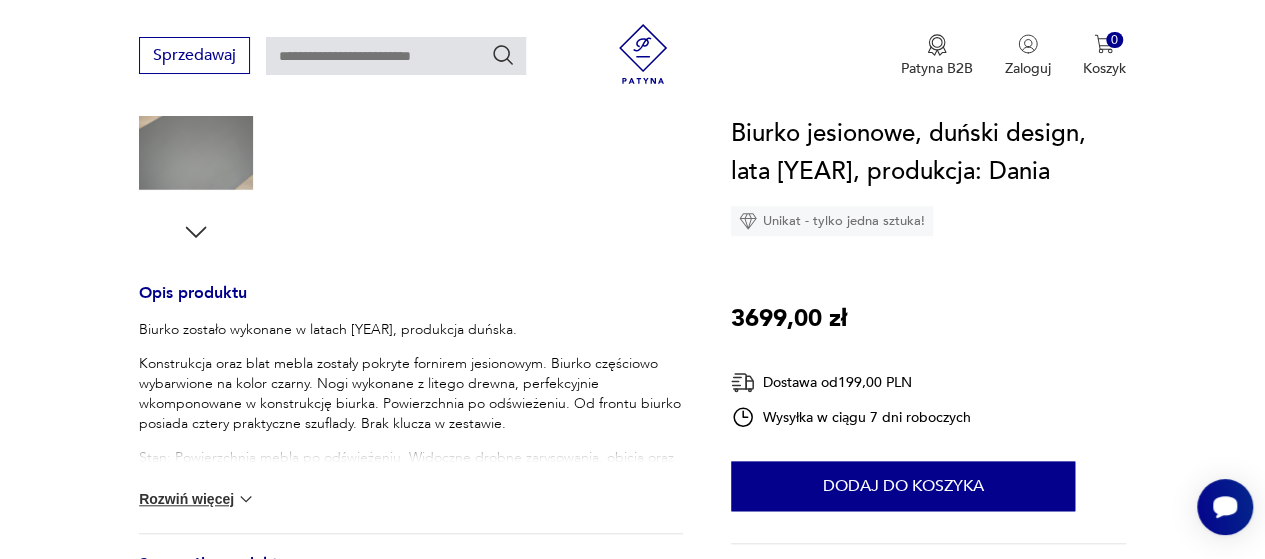 scroll, scrollTop: 674, scrollLeft: 0, axis: vertical 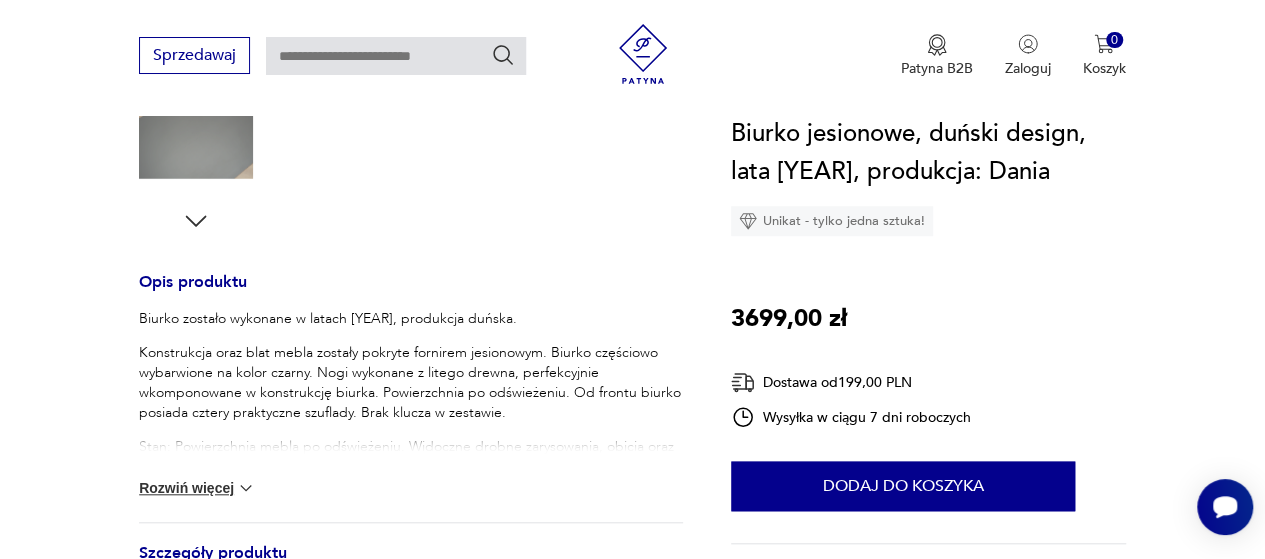 click on "Rozwiń więcej" at bounding box center [197, 488] 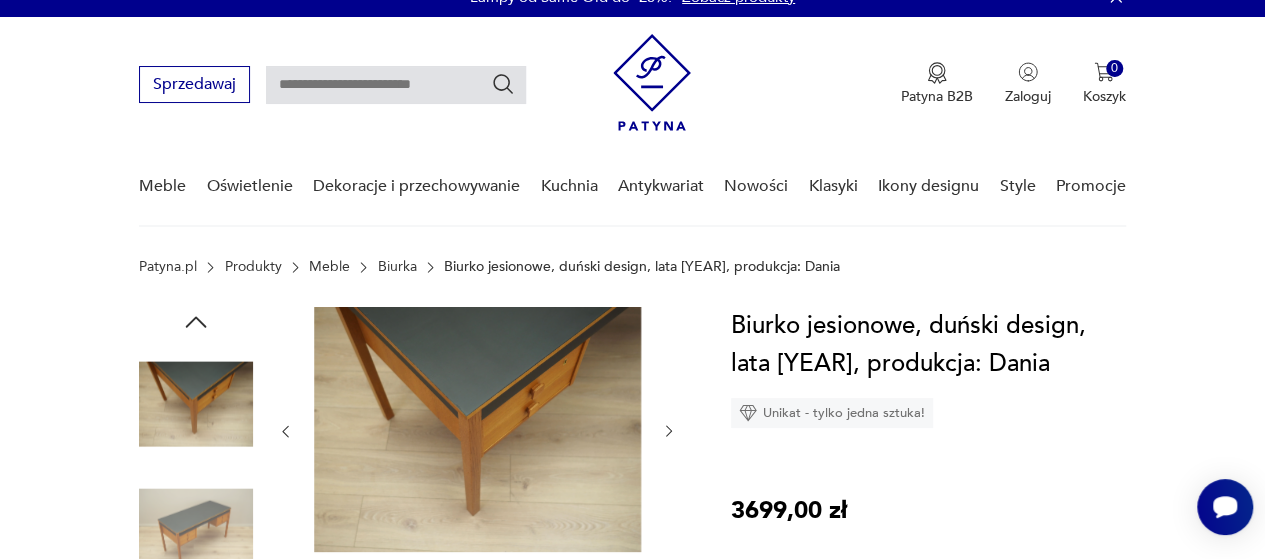 scroll, scrollTop: 0, scrollLeft: 0, axis: both 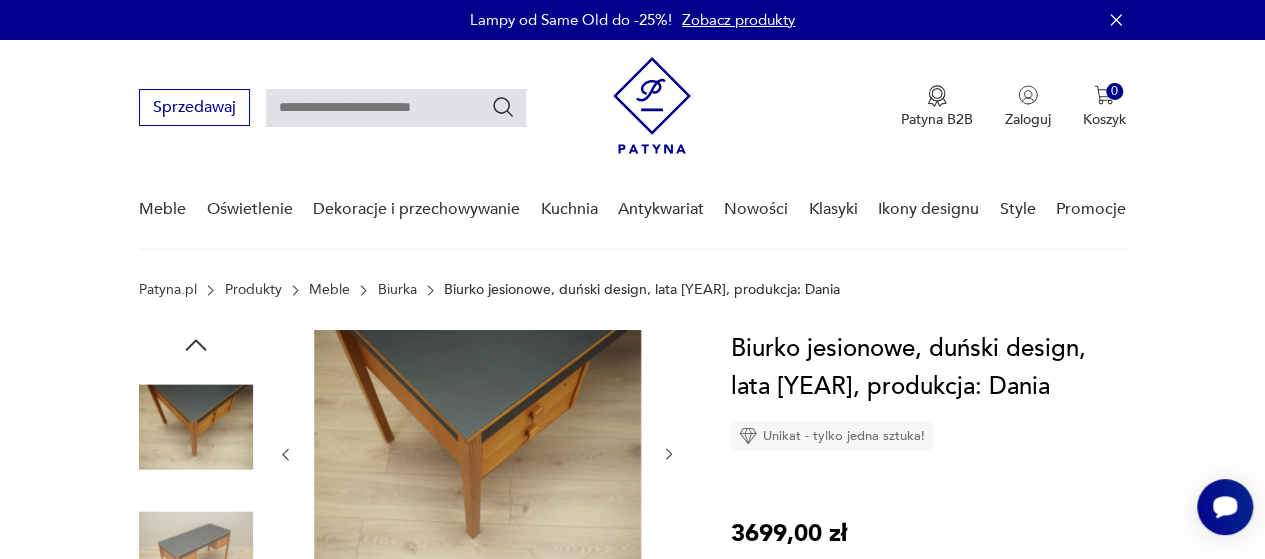 click at bounding box center [196, 427] 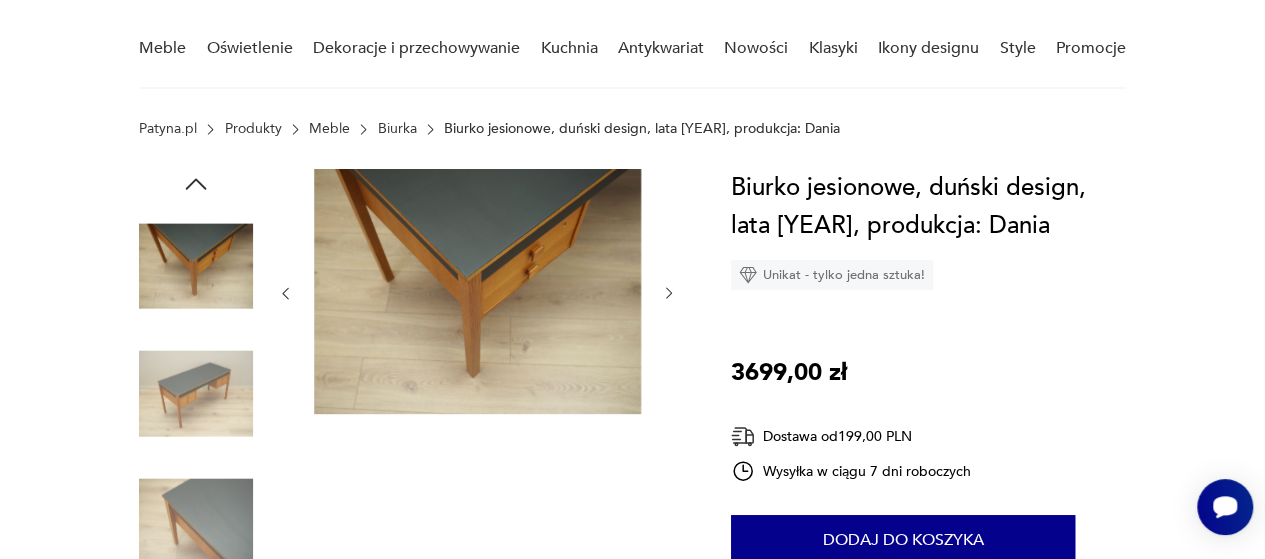 scroll, scrollTop: 162, scrollLeft: 0, axis: vertical 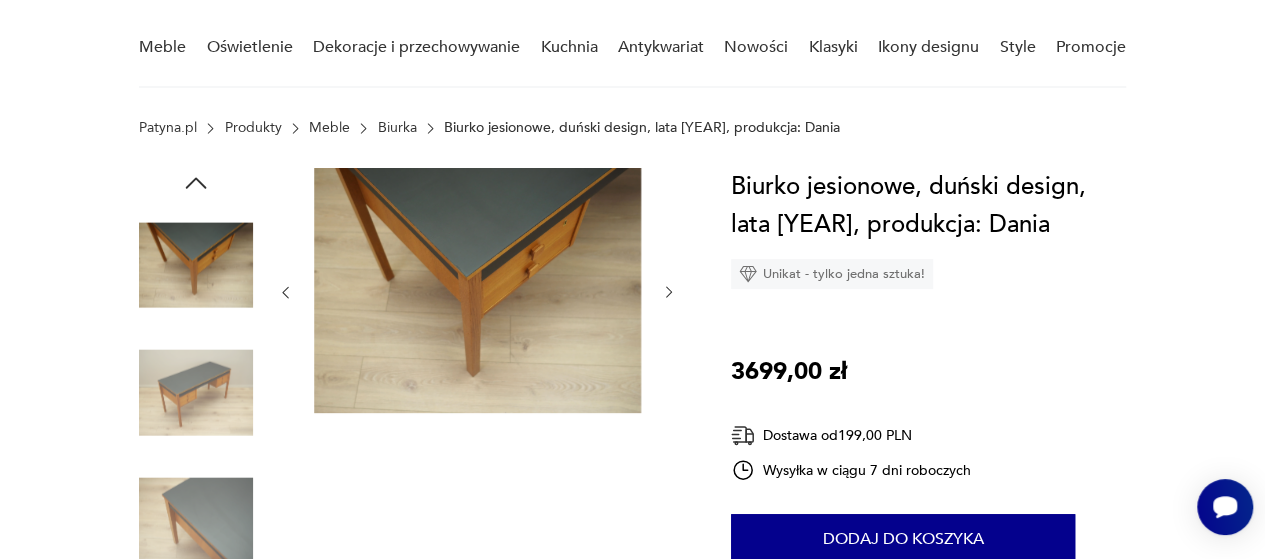 click at bounding box center [196, 393] 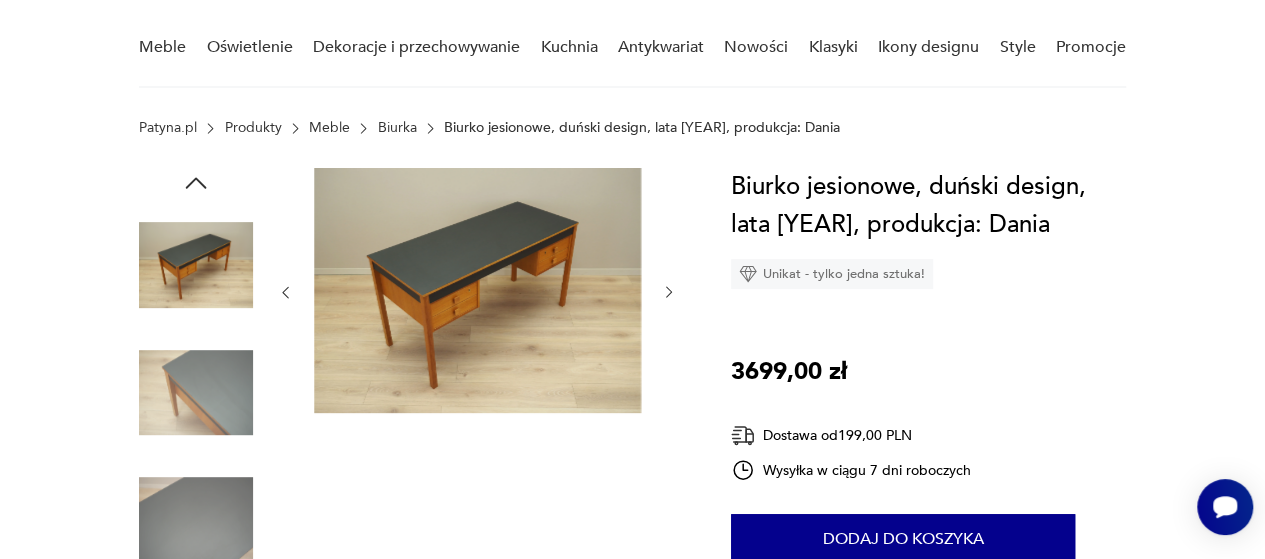 click at bounding box center [196, 393] 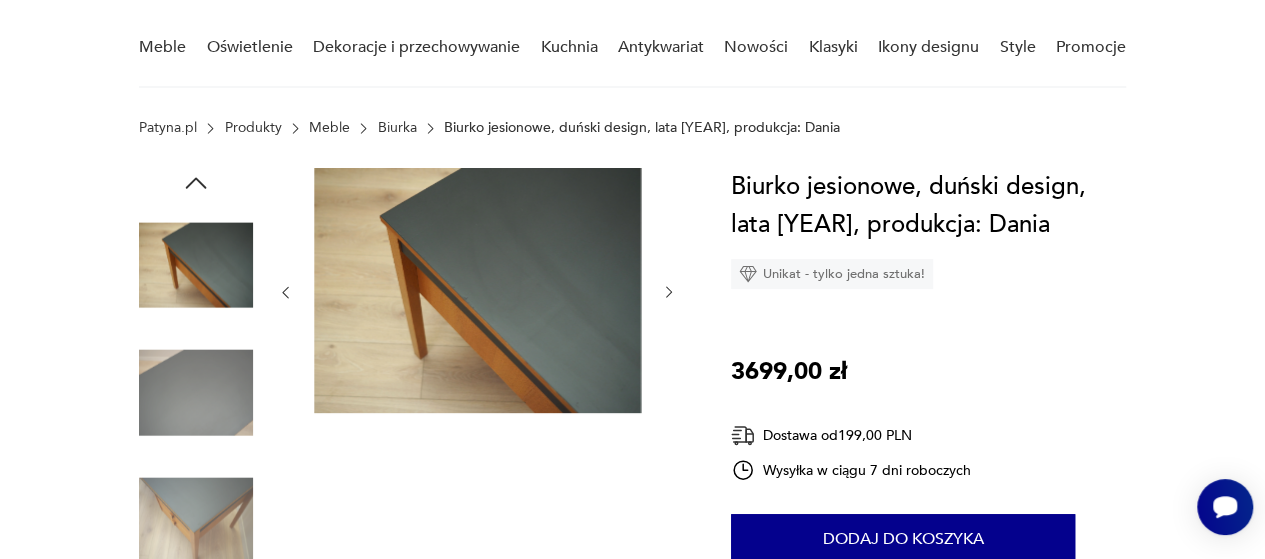 click at bounding box center (0, 0) 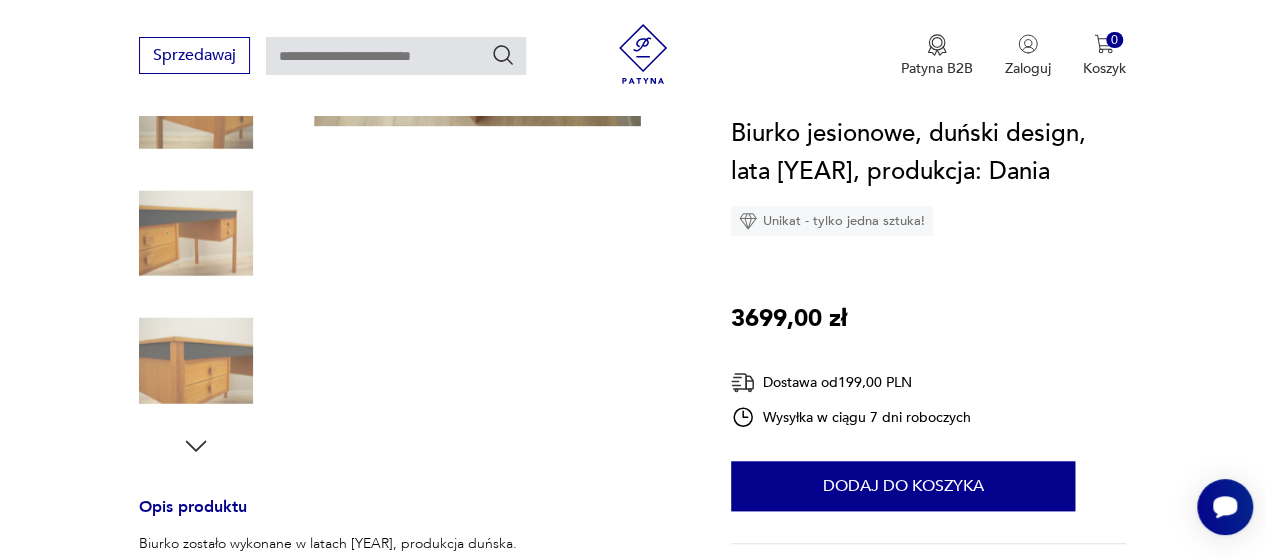 scroll, scrollTop: 452, scrollLeft: 0, axis: vertical 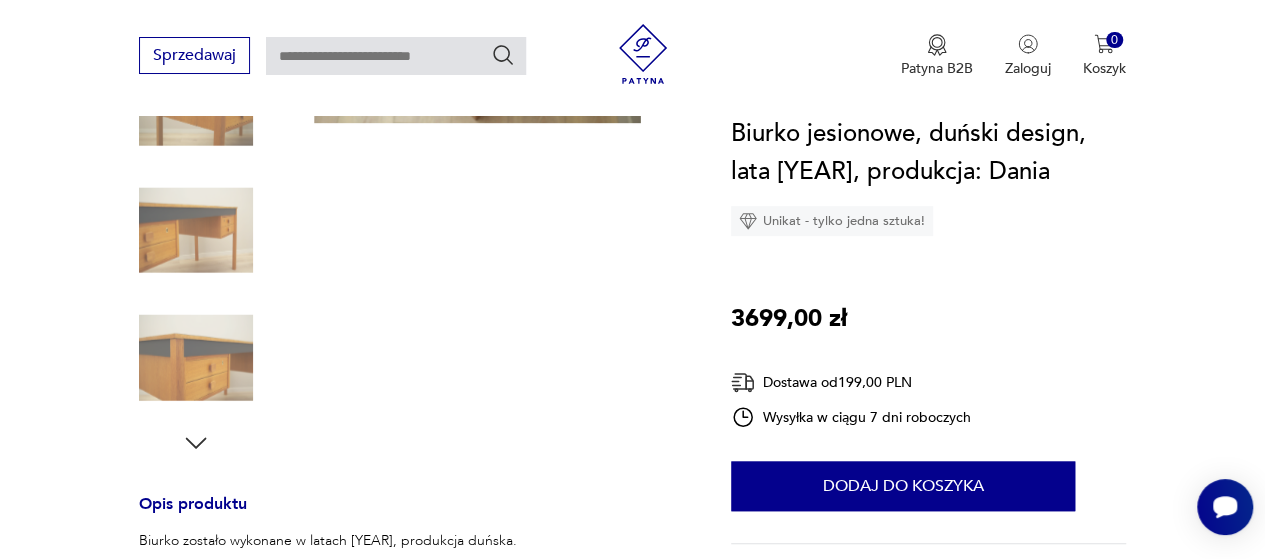 click at bounding box center [0, 0] 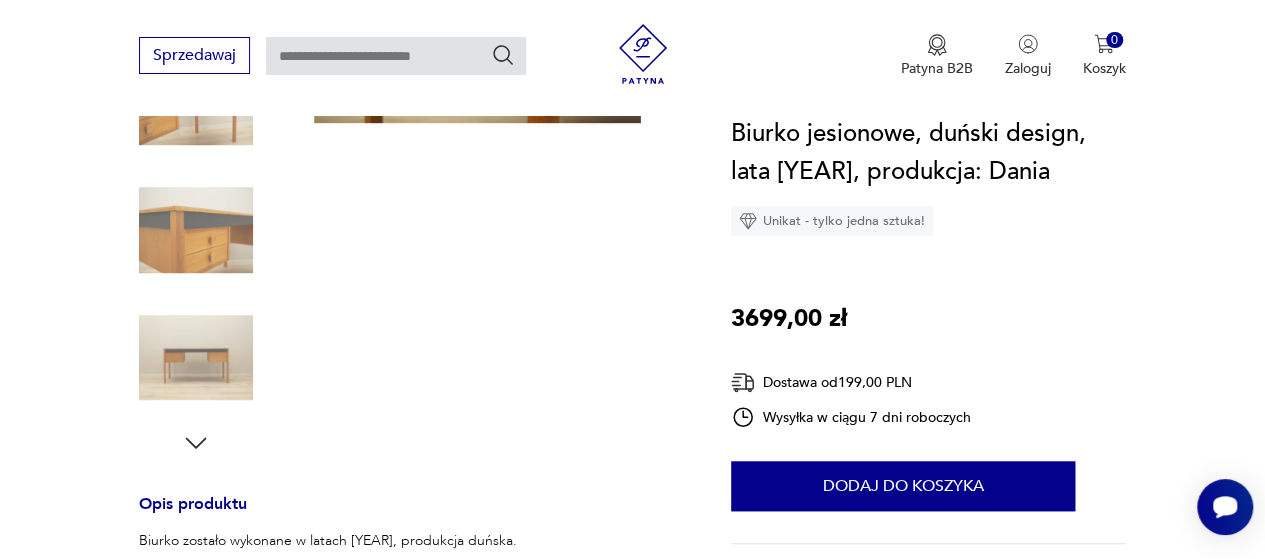 click at bounding box center (0, 0) 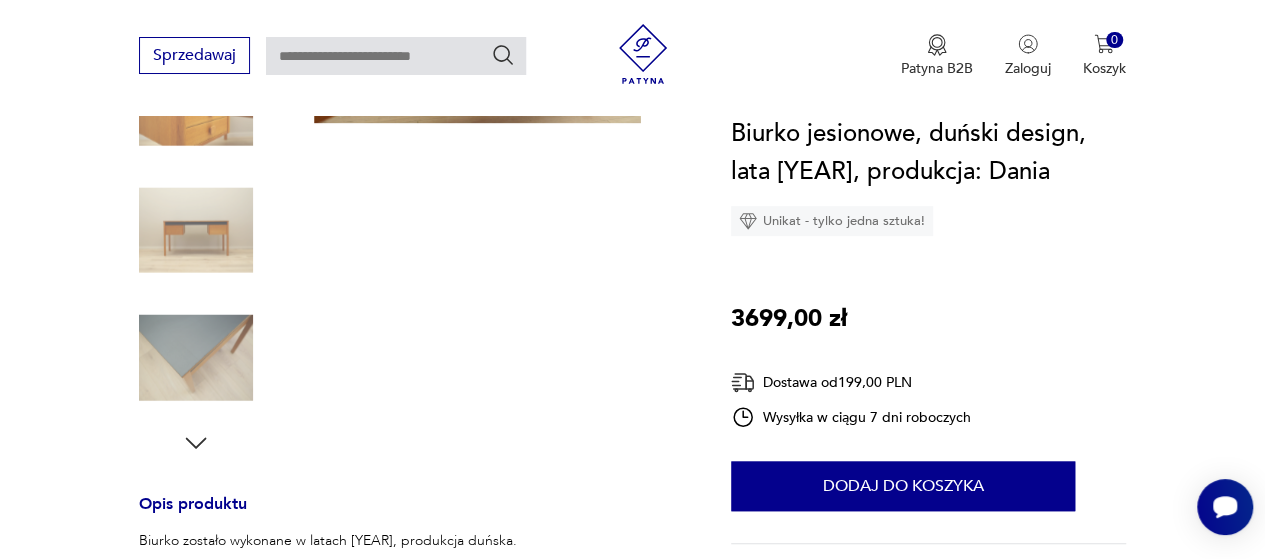 click at bounding box center [0, 0] 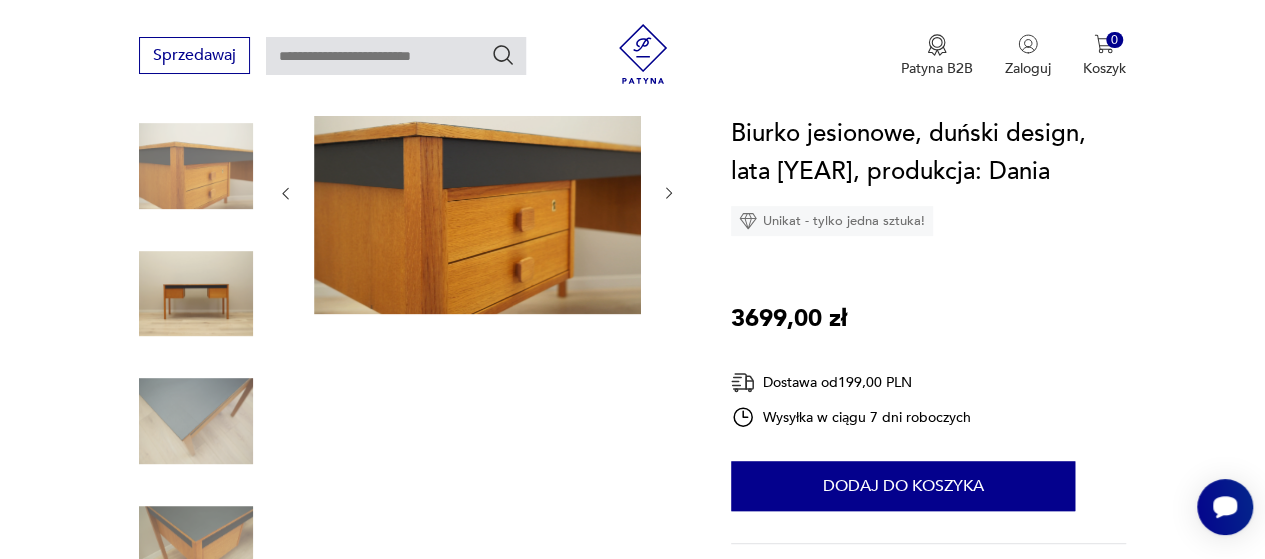 scroll, scrollTop: 260, scrollLeft: 0, axis: vertical 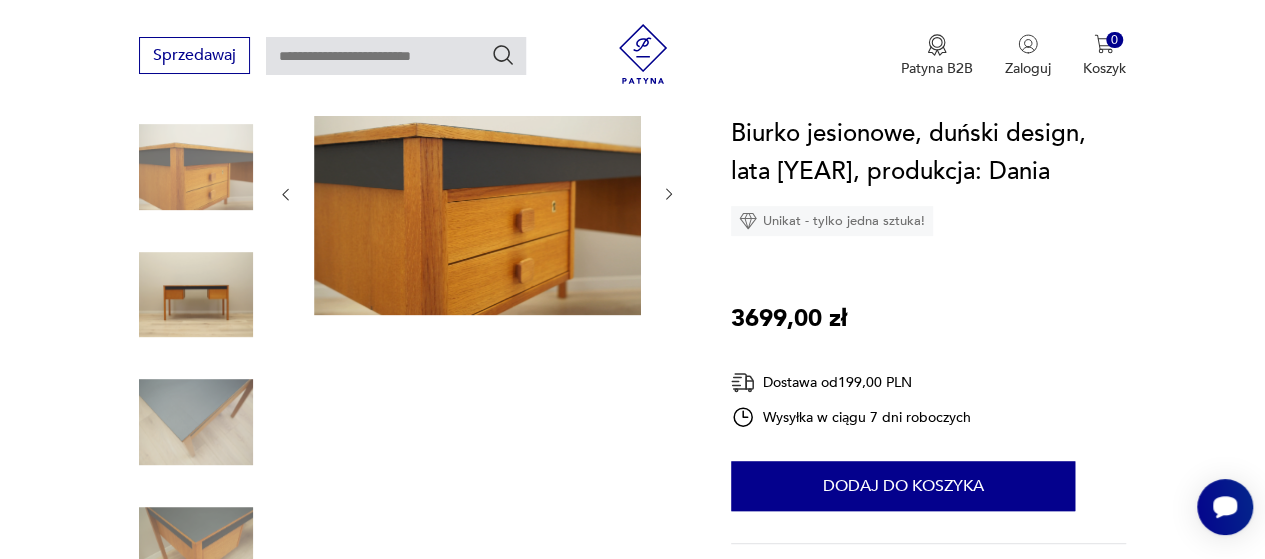 click at bounding box center (196, 295) 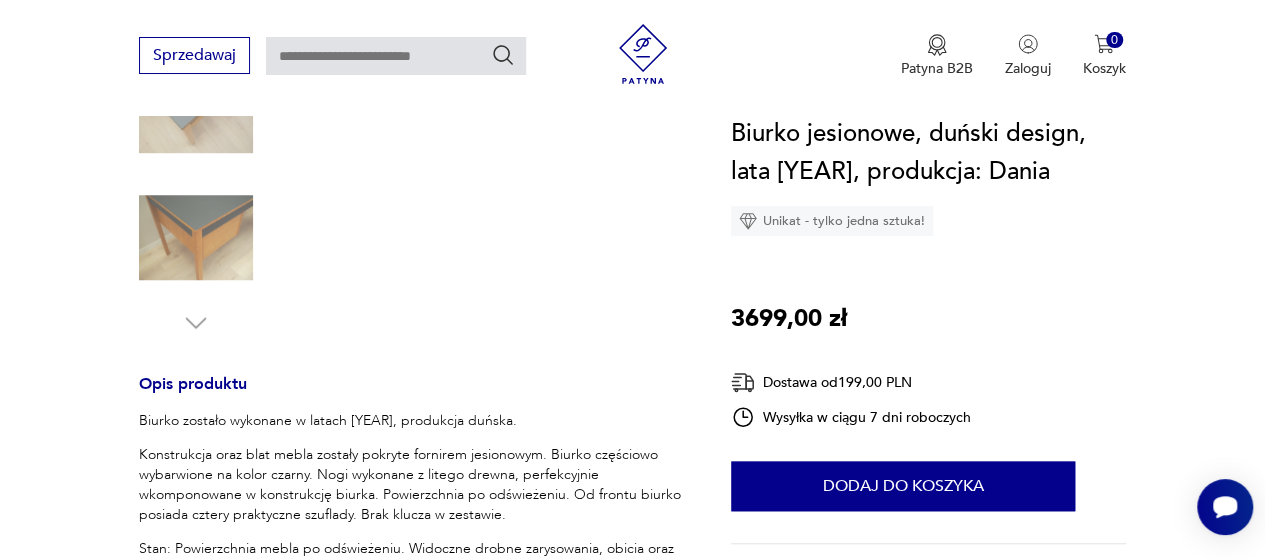 scroll, scrollTop: 579, scrollLeft: 0, axis: vertical 